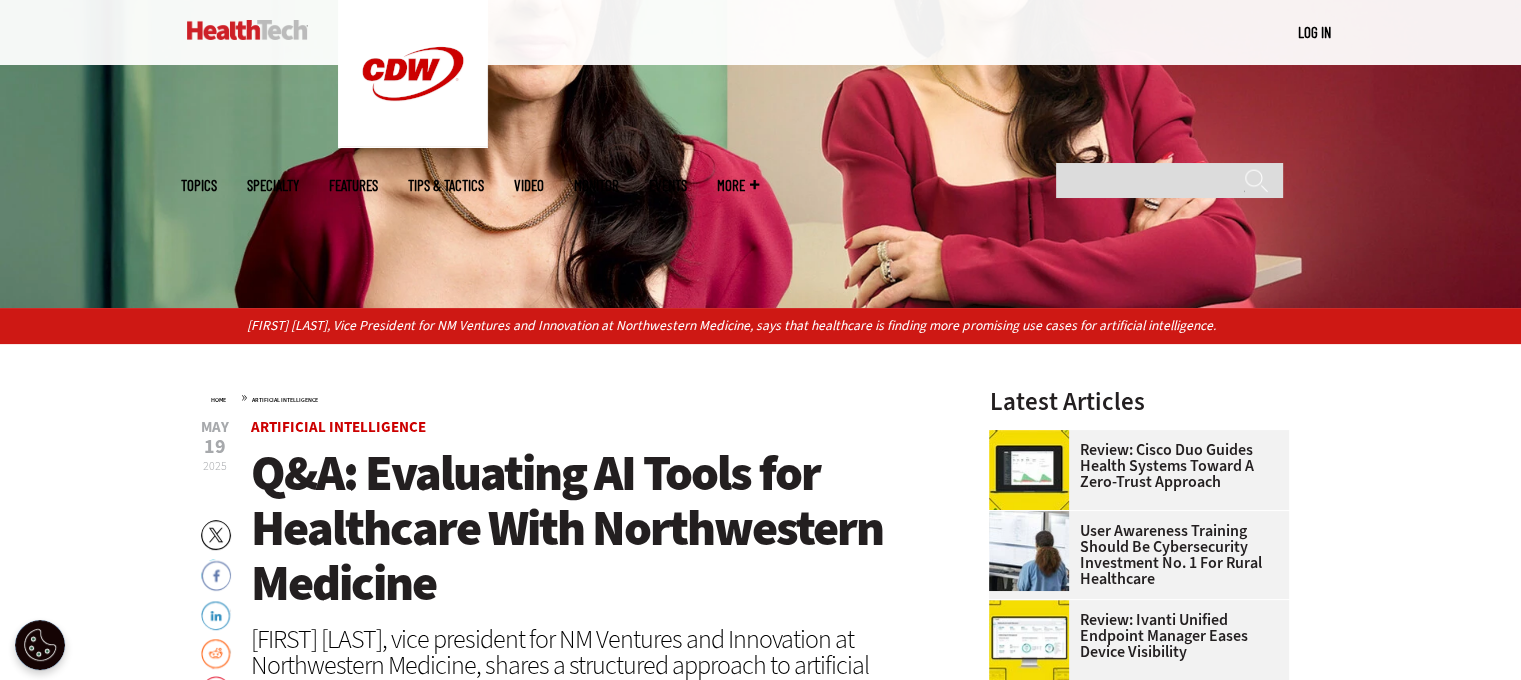 scroll, scrollTop: 0, scrollLeft: 0, axis: both 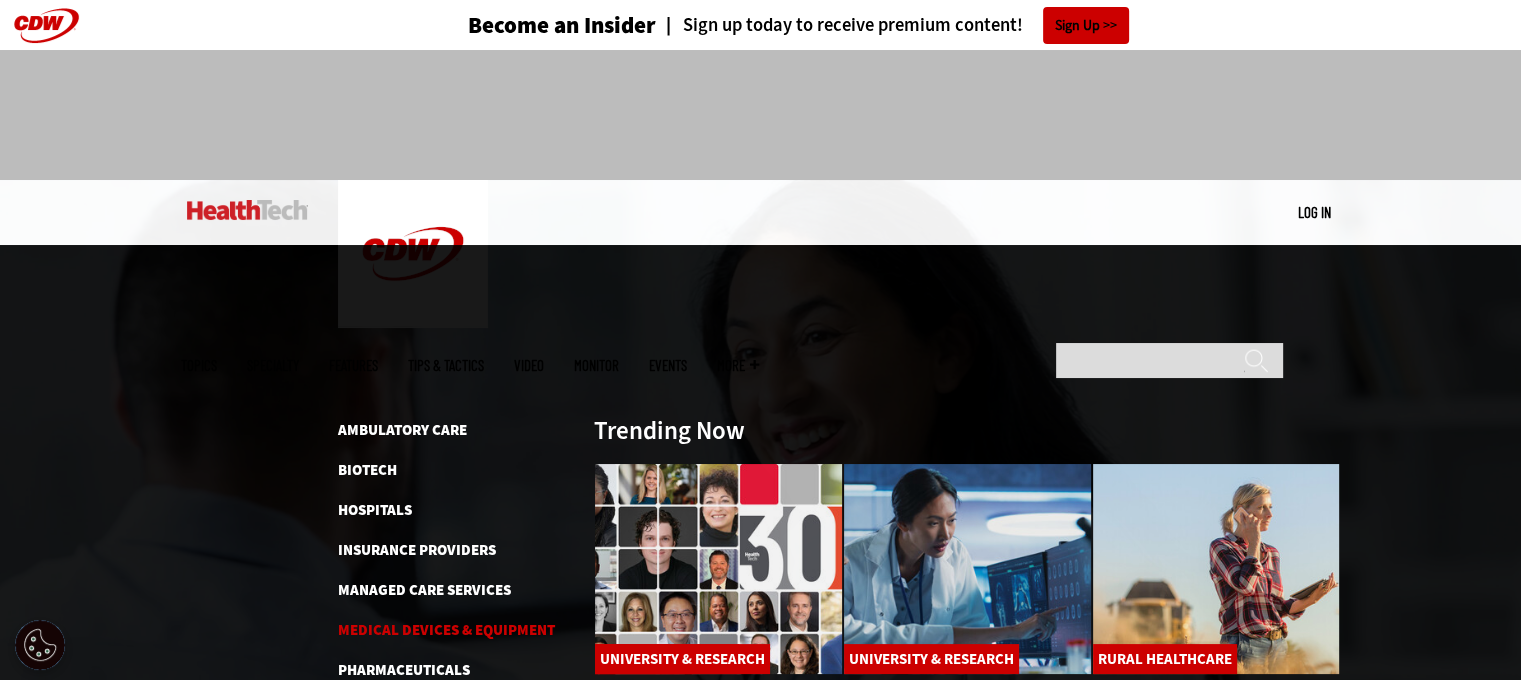 click on "Medical Devices & Equipment" at bounding box center (446, 630) 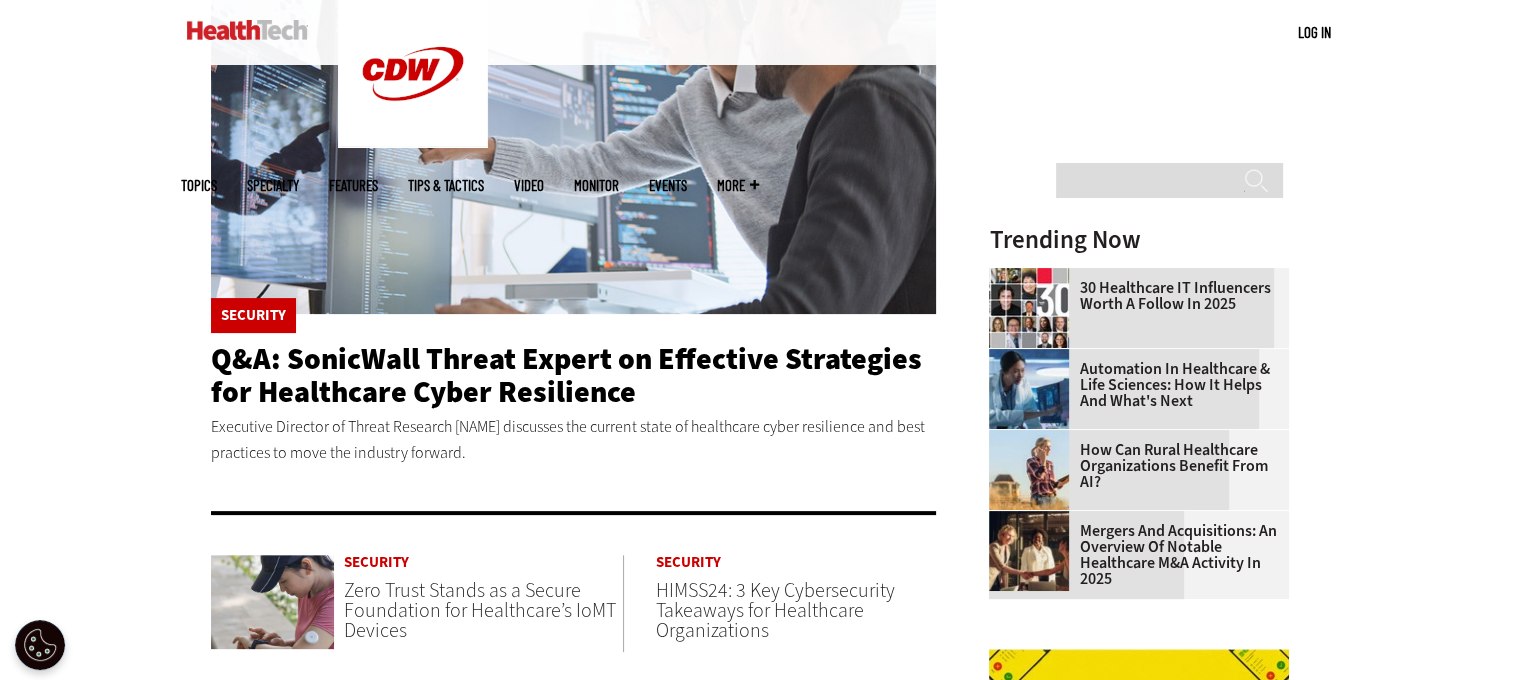 scroll, scrollTop: 0, scrollLeft: 0, axis: both 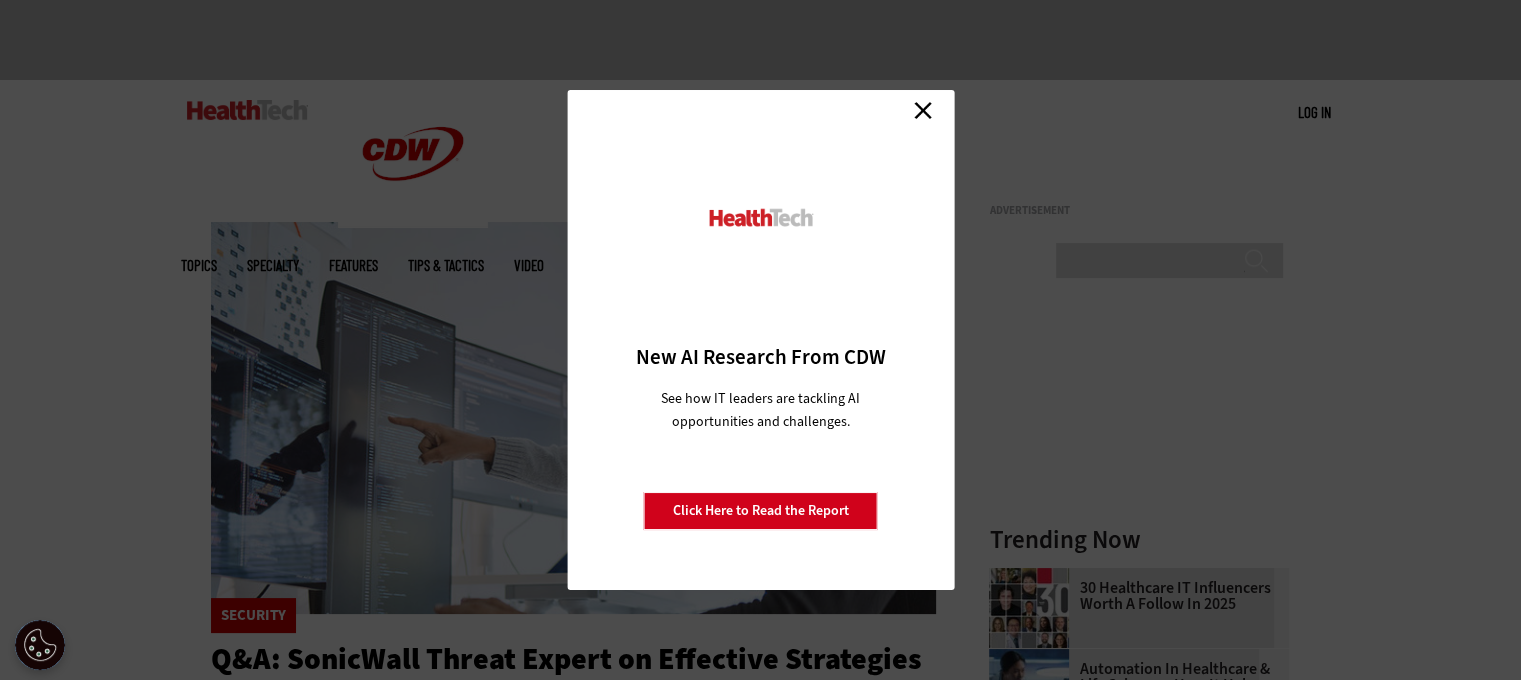 click on "Close" at bounding box center (923, 110) 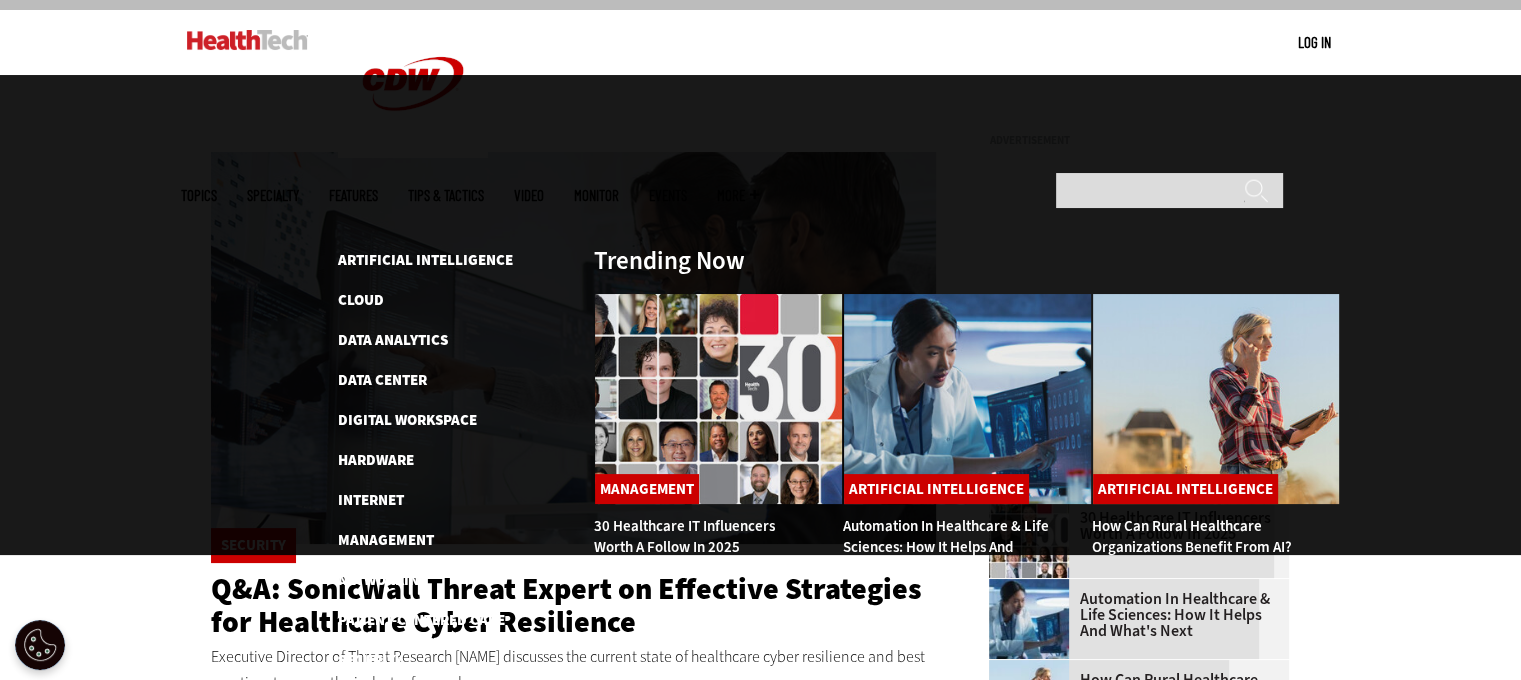 scroll, scrollTop: 200, scrollLeft: 0, axis: vertical 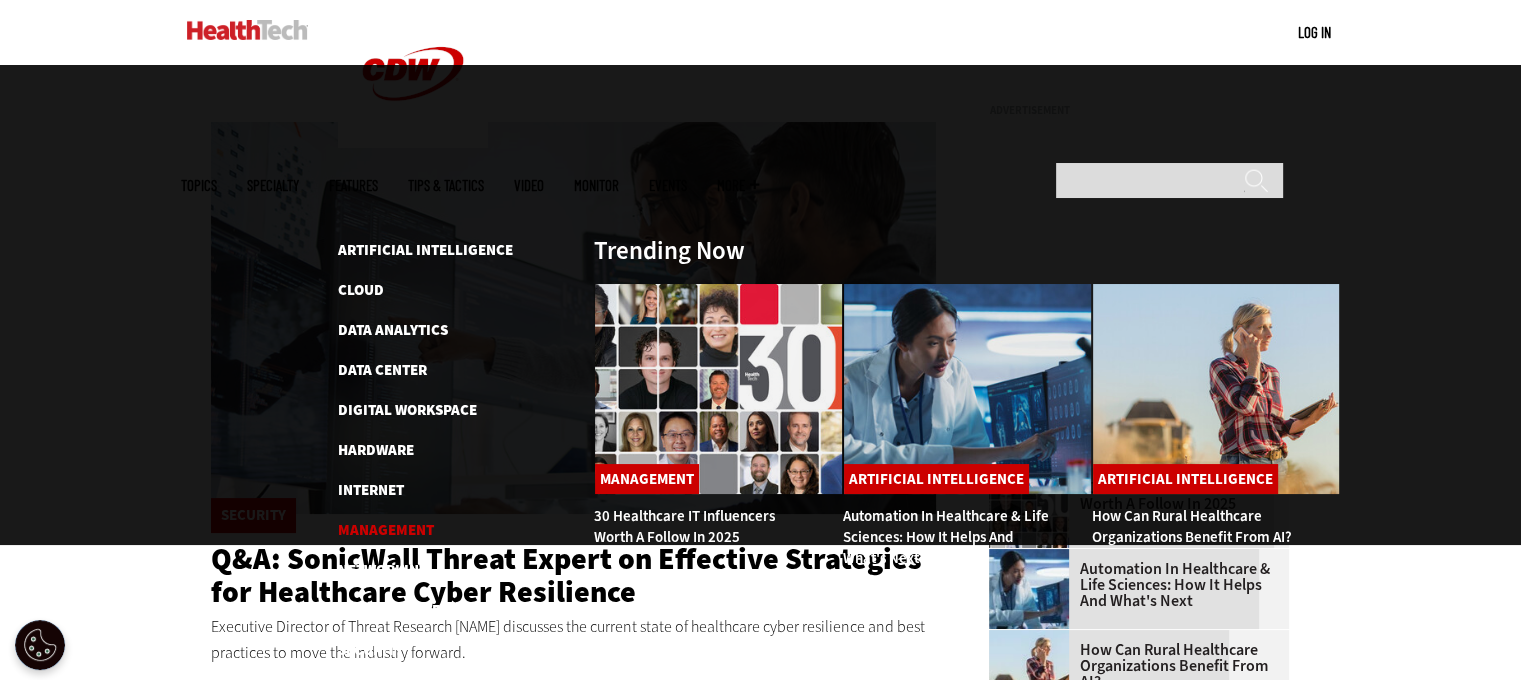 click on "Management" at bounding box center (386, 530) 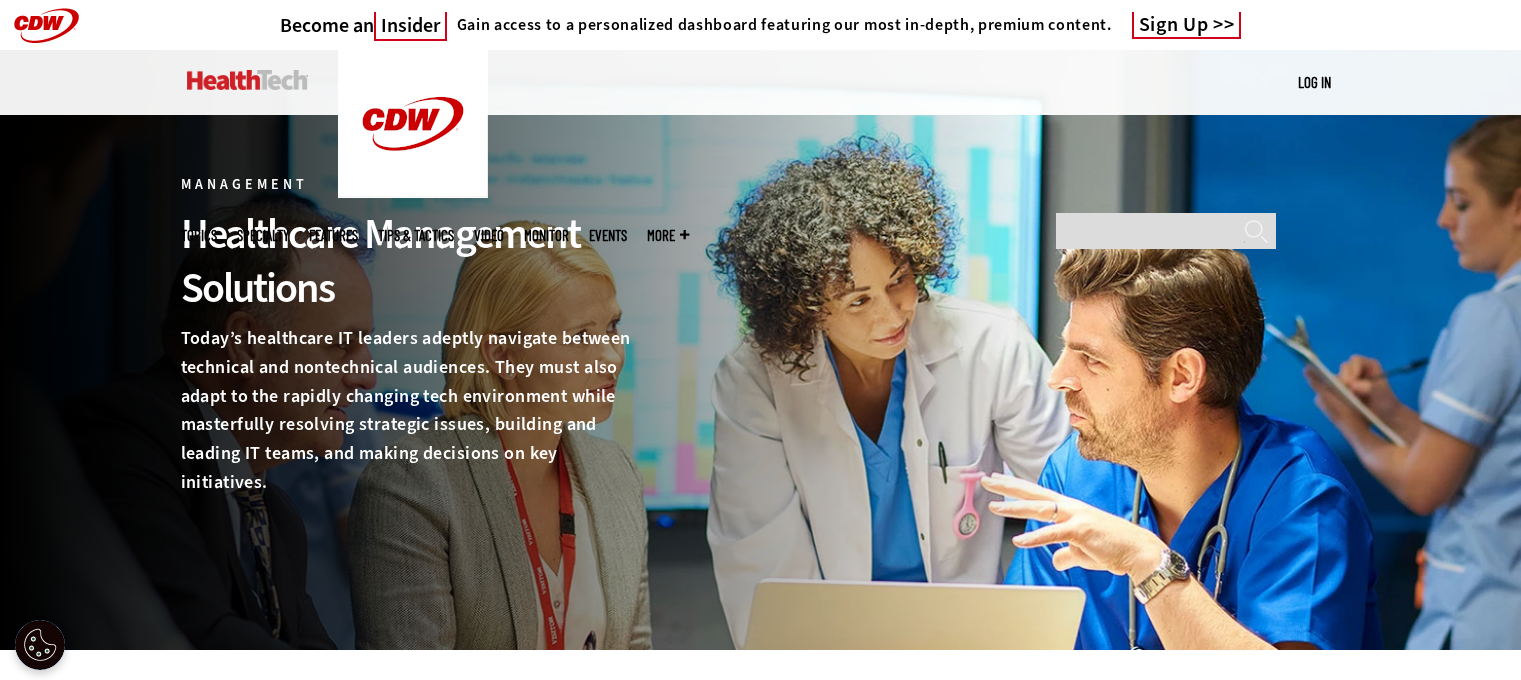 scroll, scrollTop: 0, scrollLeft: 0, axis: both 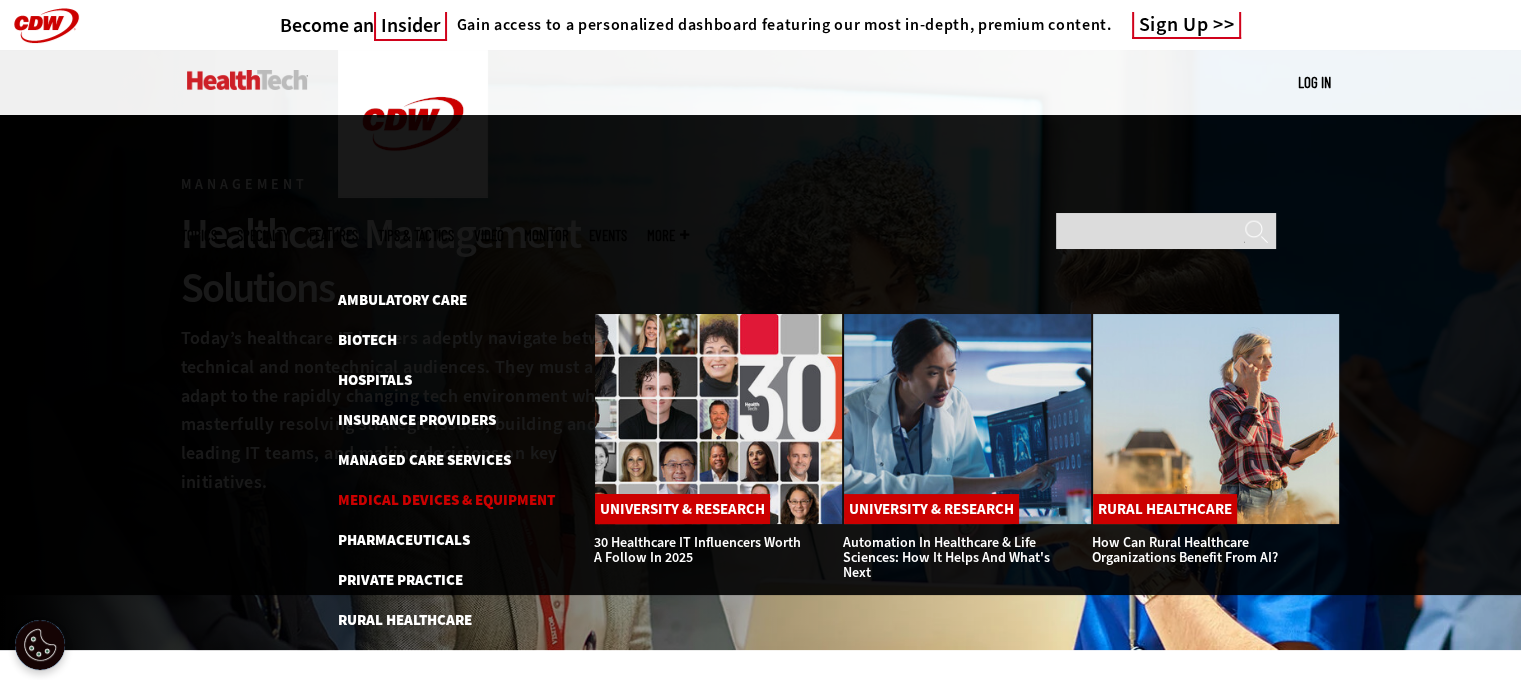 click on "Medical Devices & Equipment" at bounding box center [446, 500] 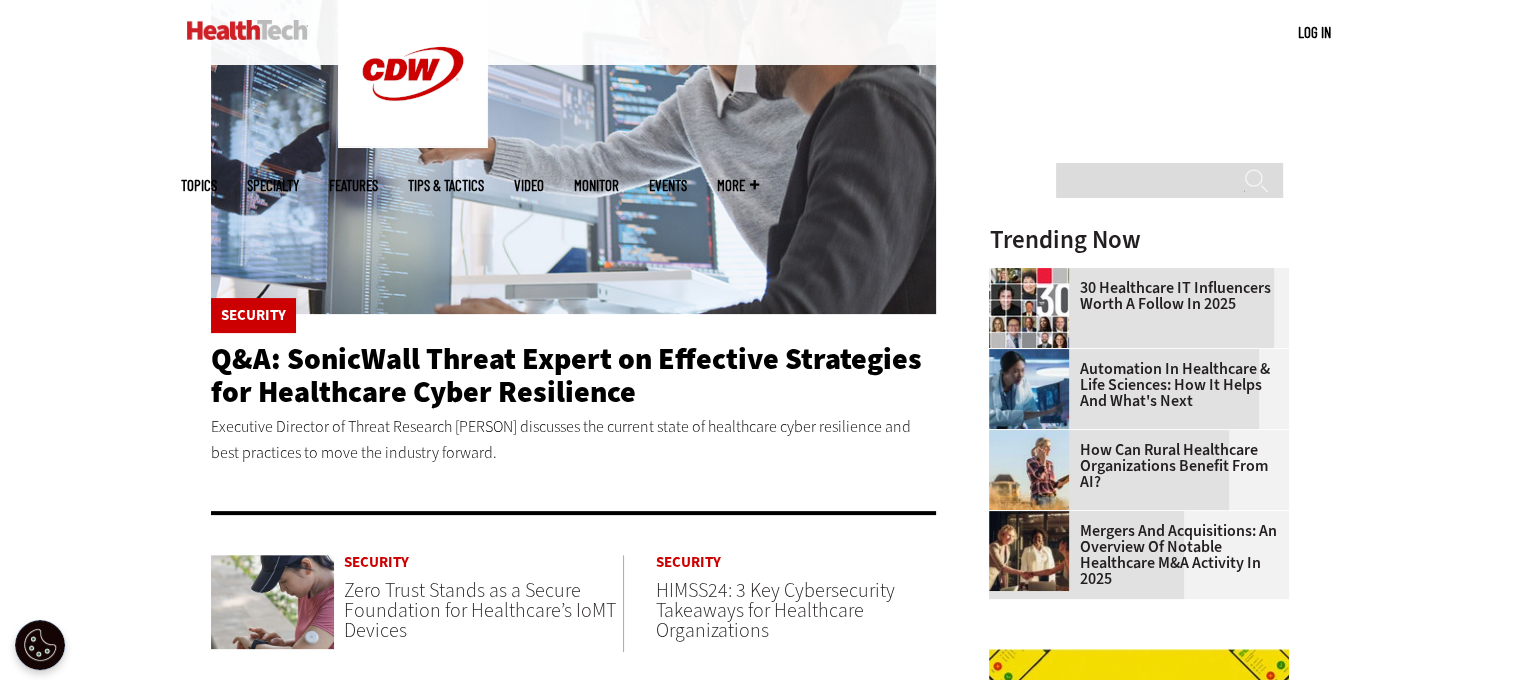 scroll, scrollTop: 695, scrollLeft: 0, axis: vertical 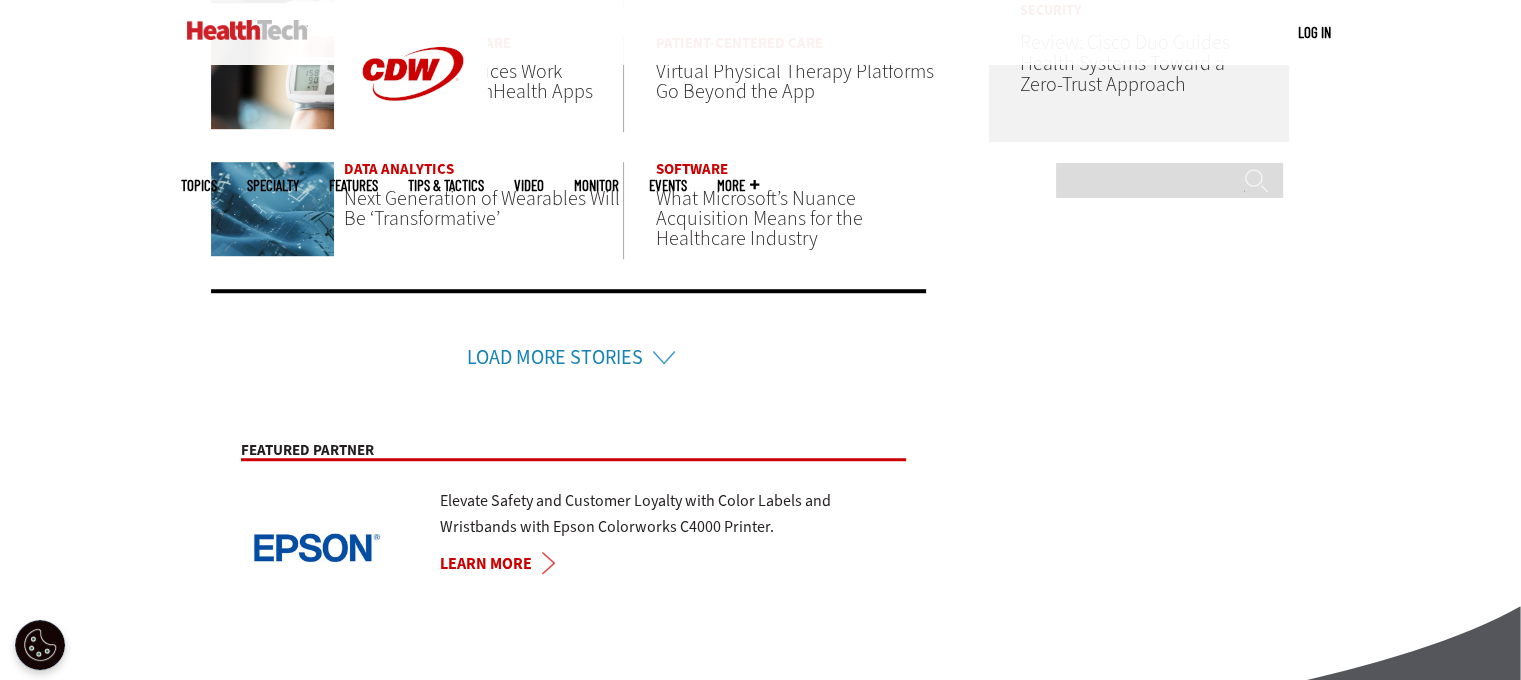 click on "Load More Stories" at bounding box center [569, 331] 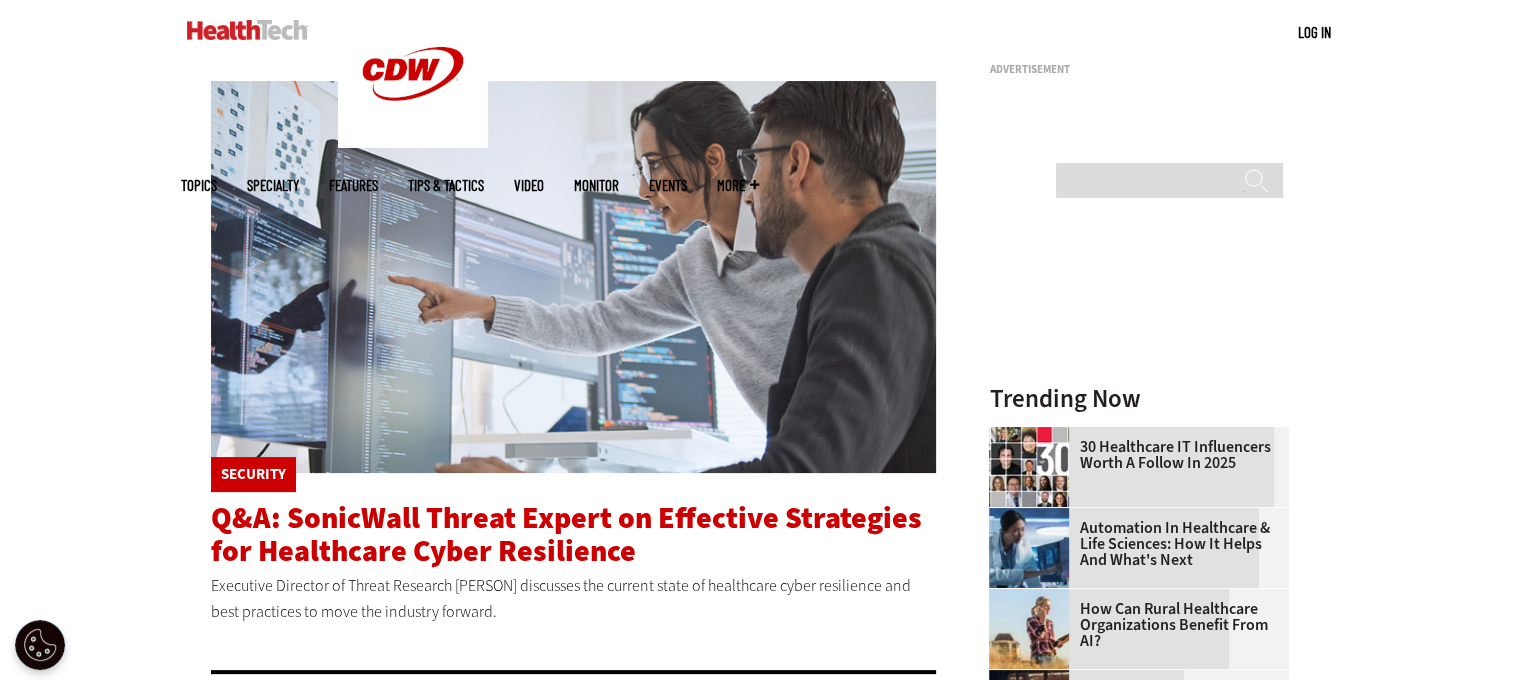 scroll, scrollTop: 400, scrollLeft: 0, axis: vertical 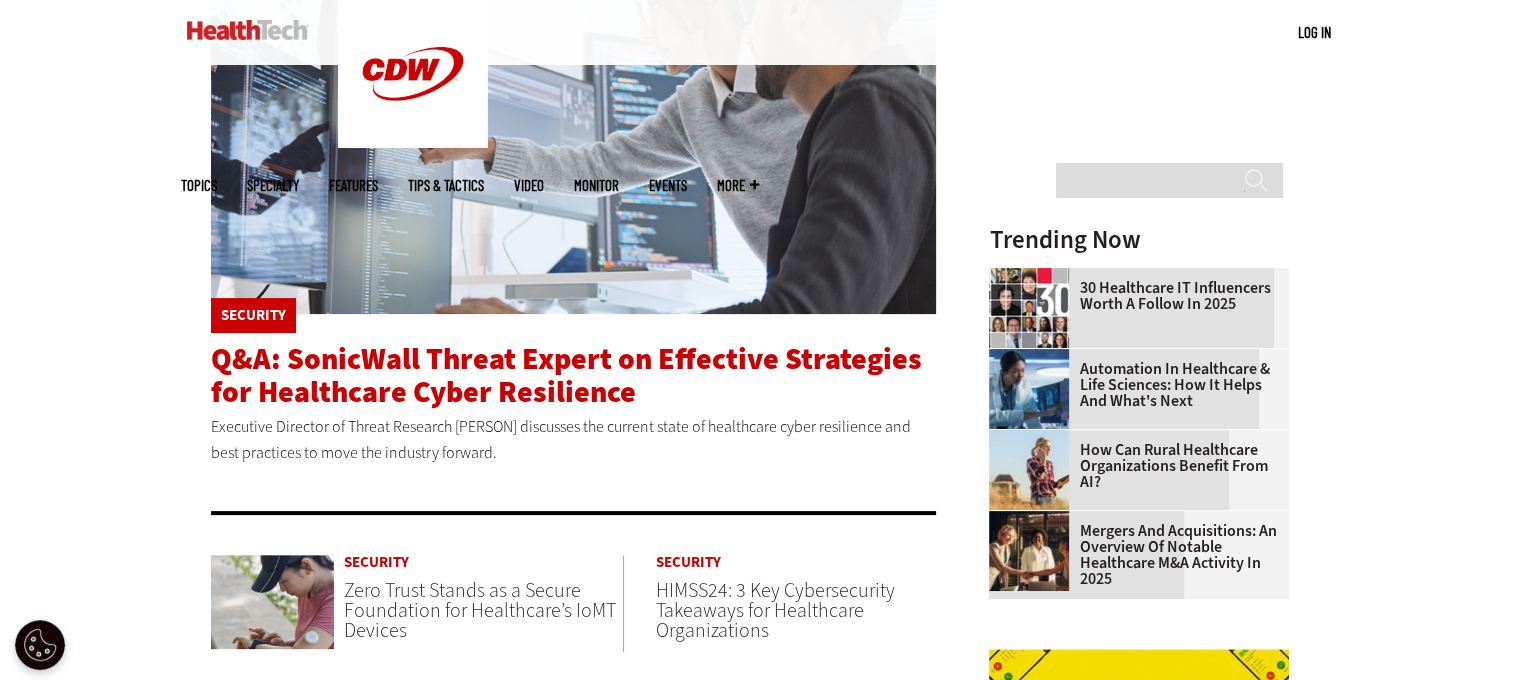 click on "Q&A: SonicWall Threat Expert on Effective Strategies for Healthcare Cyber Resilience" at bounding box center [566, 375] 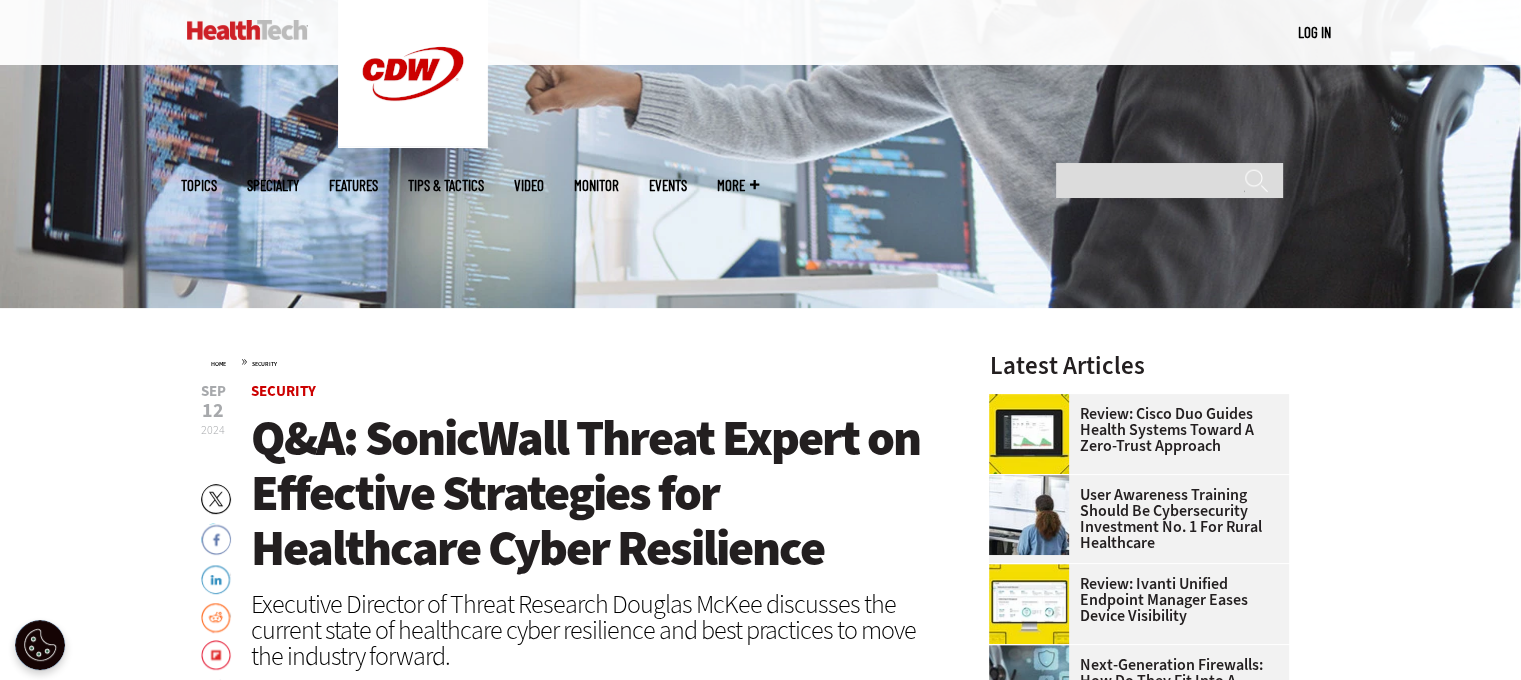 scroll, scrollTop: 0, scrollLeft: 0, axis: both 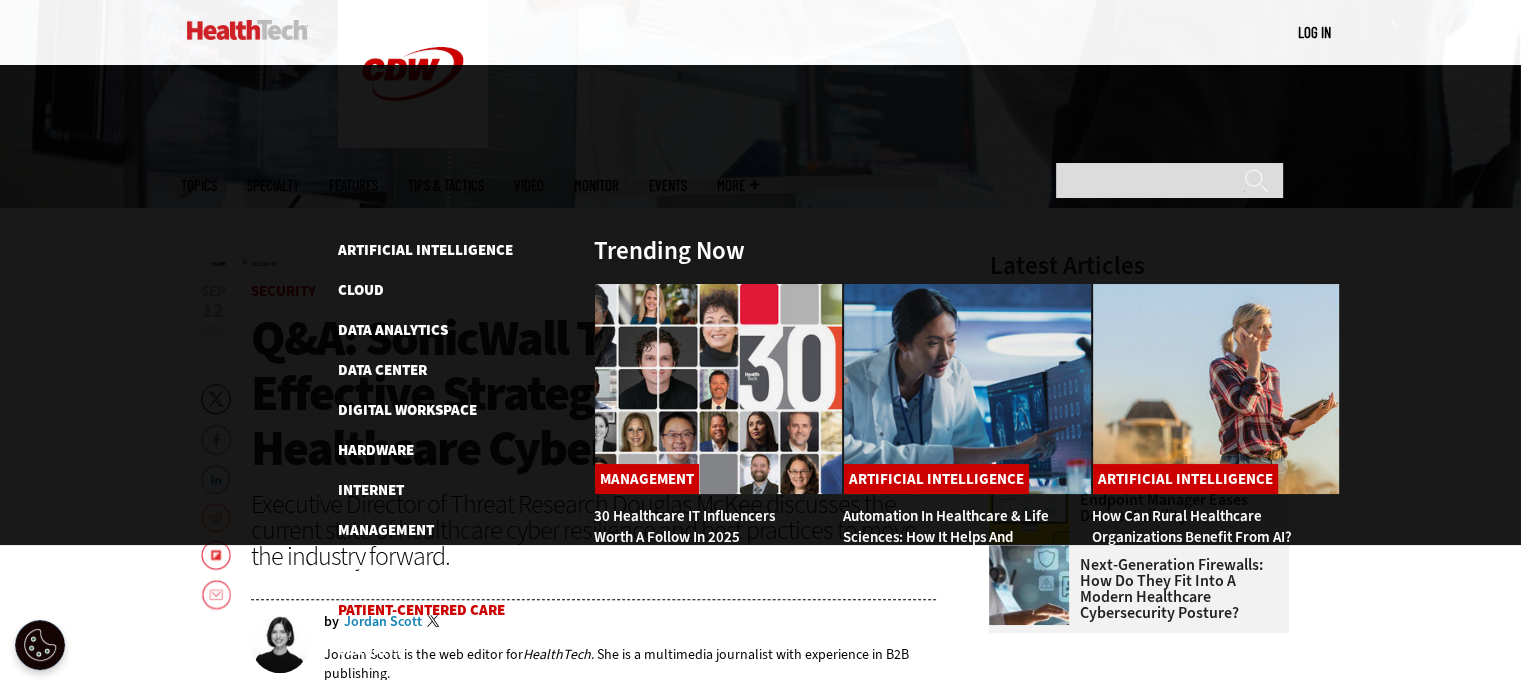 click on "Patient-Centered Care" at bounding box center (421, 610) 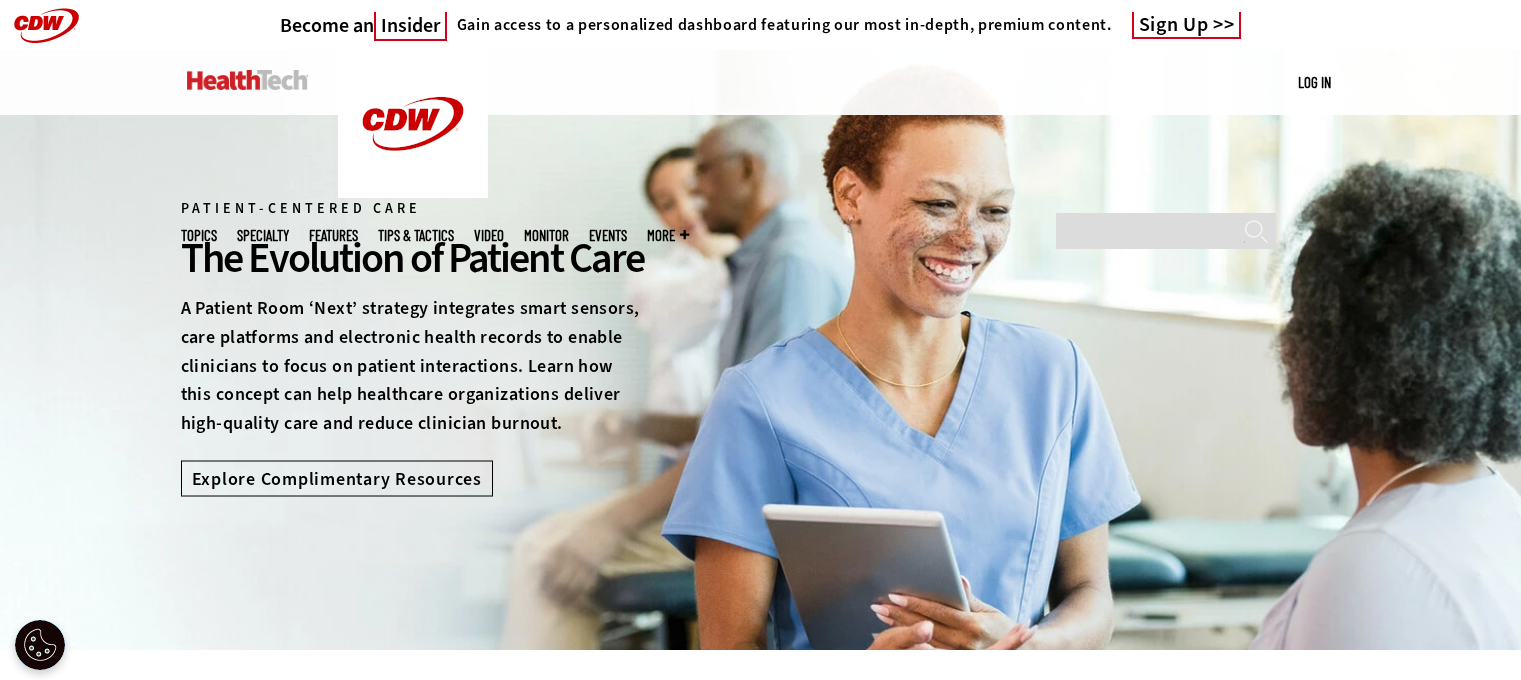 scroll, scrollTop: 0, scrollLeft: 0, axis: both 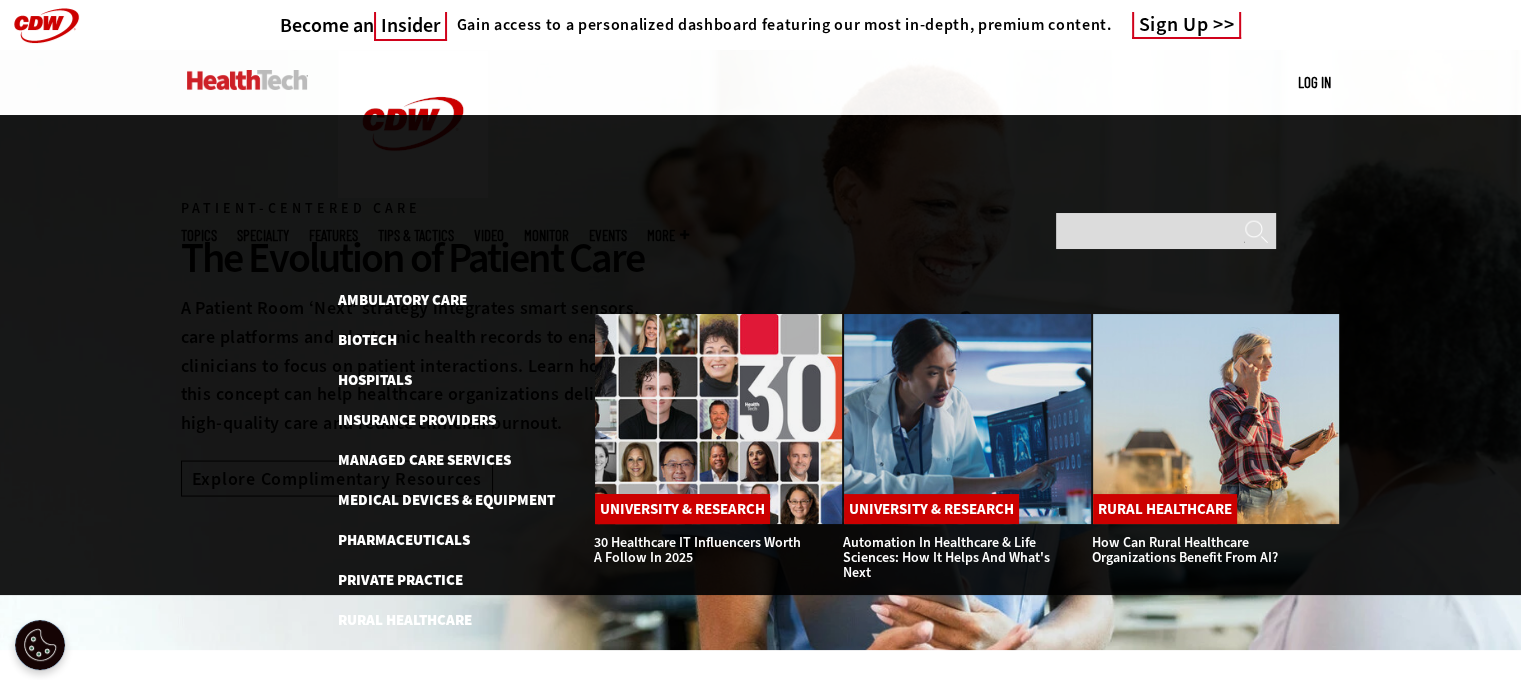 click on "Features" at bounding box center [333, 235] 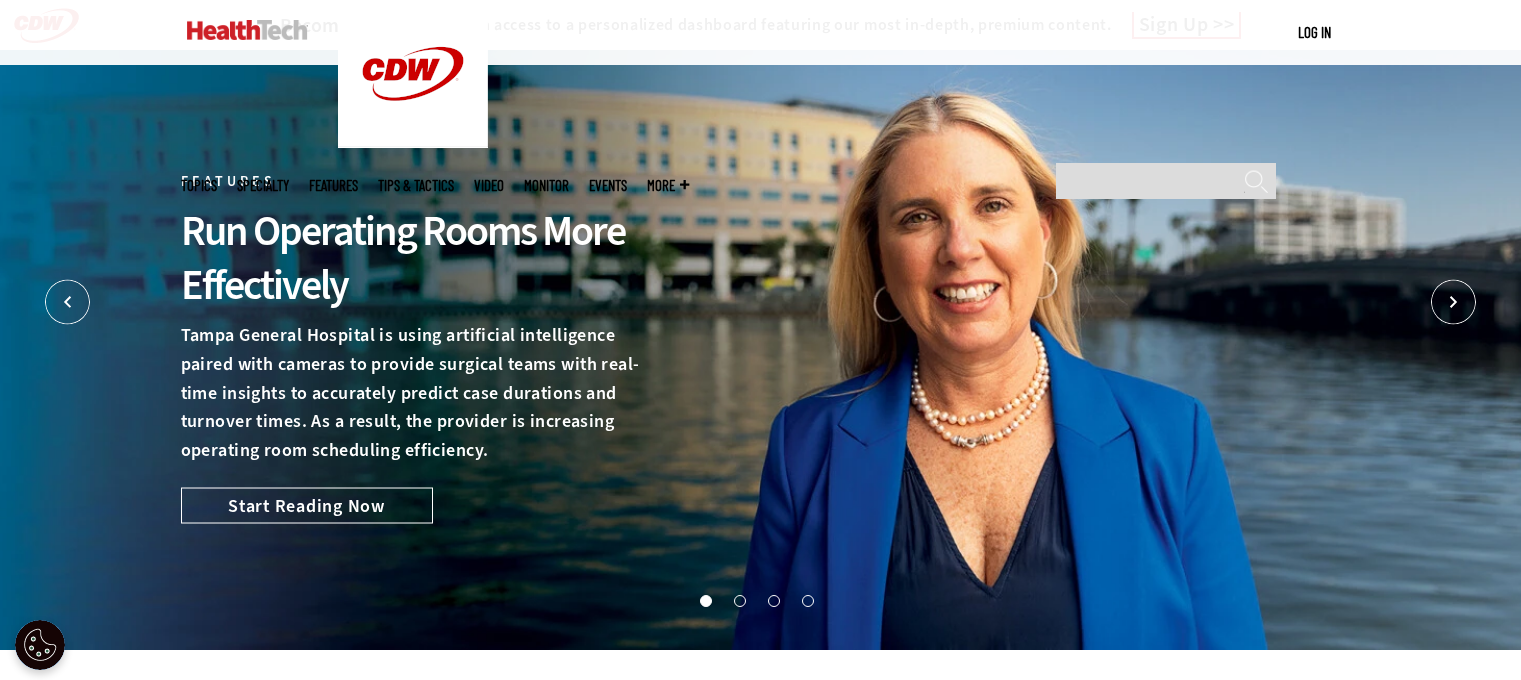 scroll, scrollTop: 400, scrollLeft: 0, axis: vertical 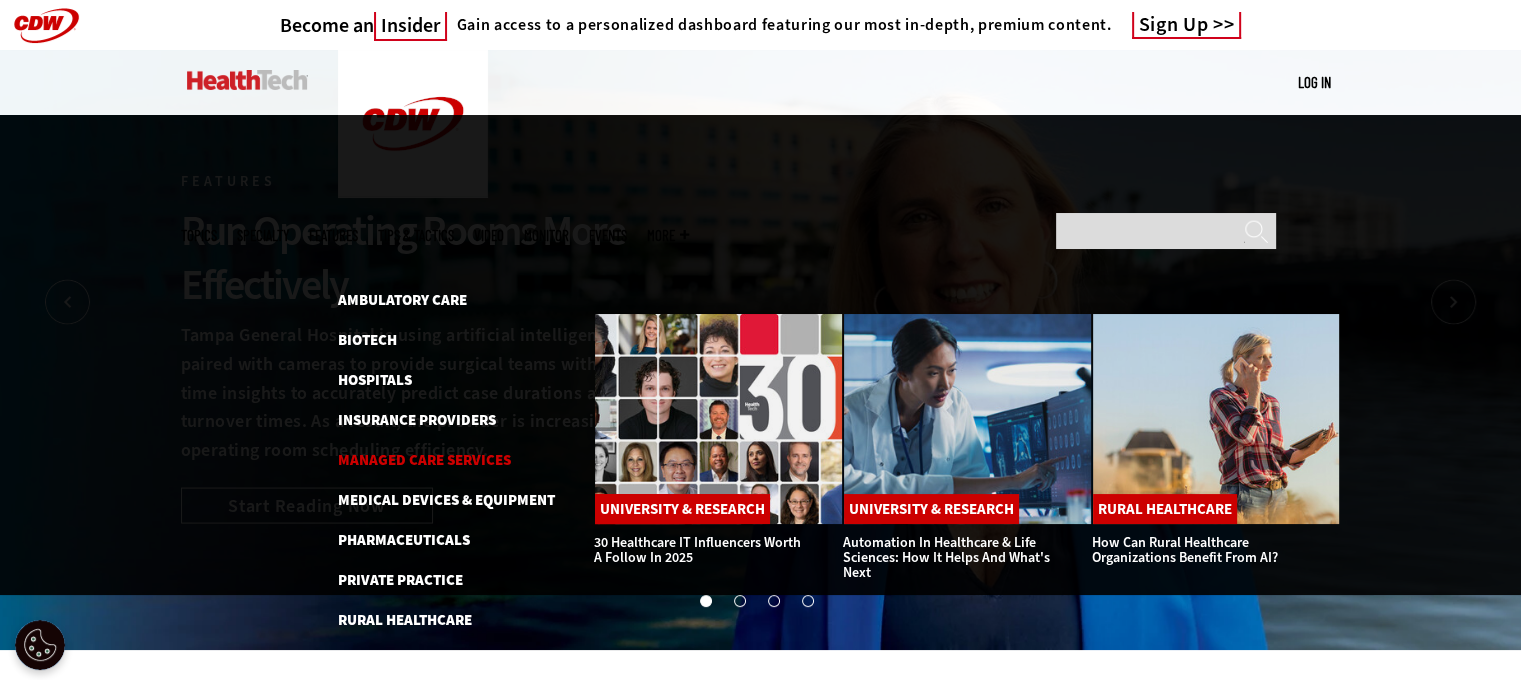 click on "Managed Care Services" at bounding box center [424, 460] 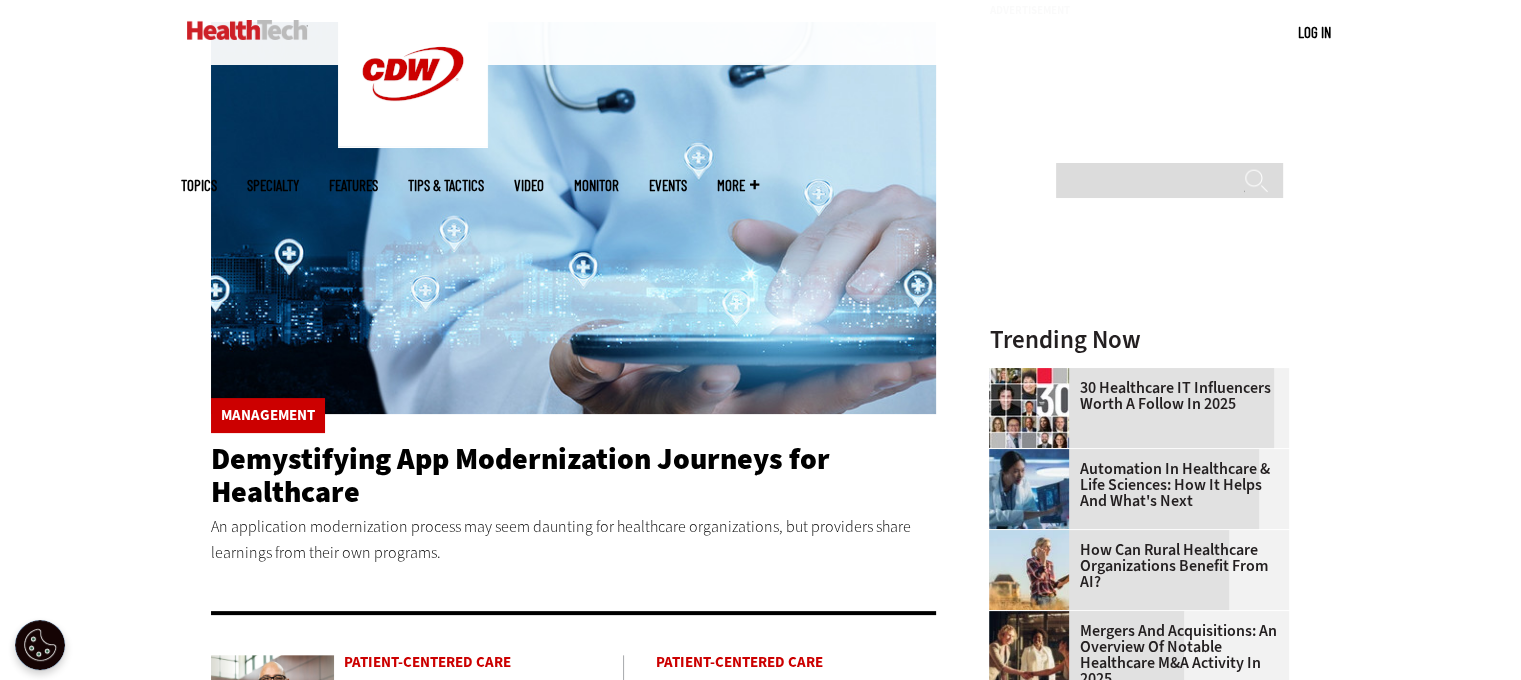 scroll, scrollTop: 300, scrollLeft: 0, axis: vertical 